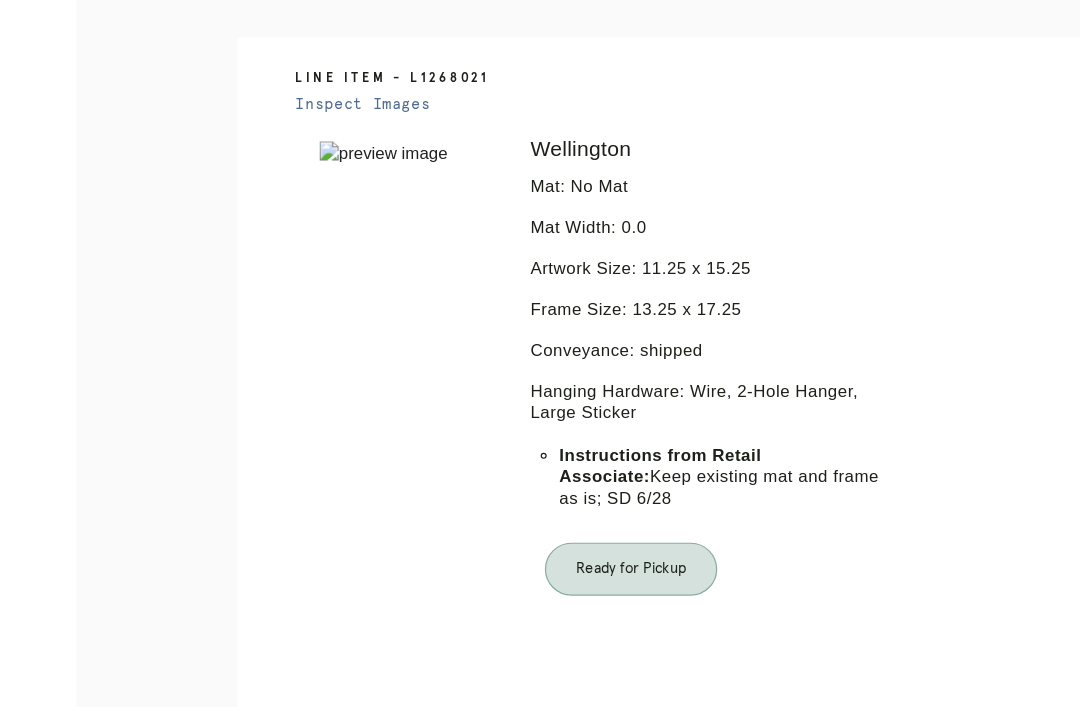 scroll, scrollTop: 415, scrollLeft: 0, axis: vertical 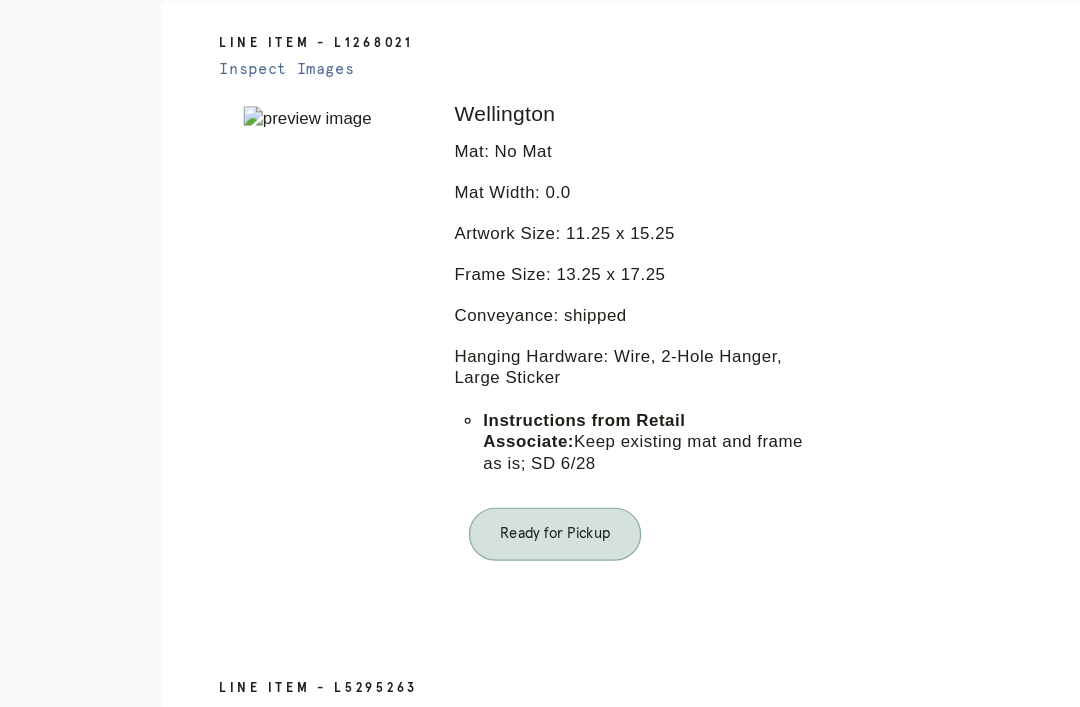 click on "Receiving" at bounding box center (618, 1284) 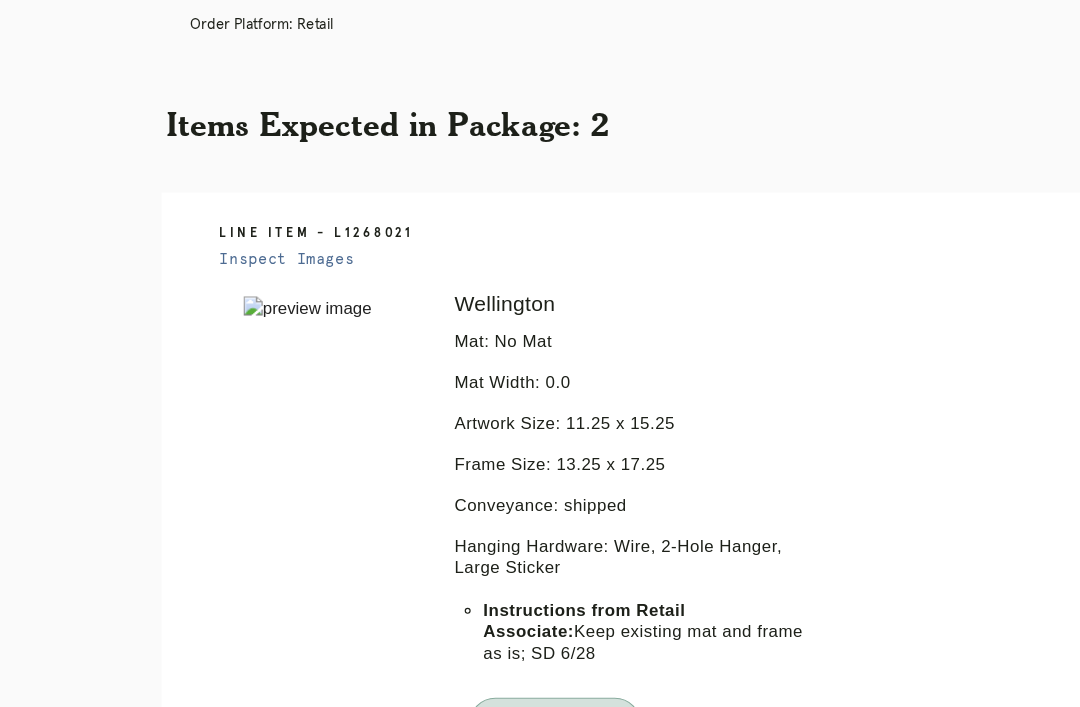 scroll, scrollTop: 0, scrollLeft: 0, axis: both 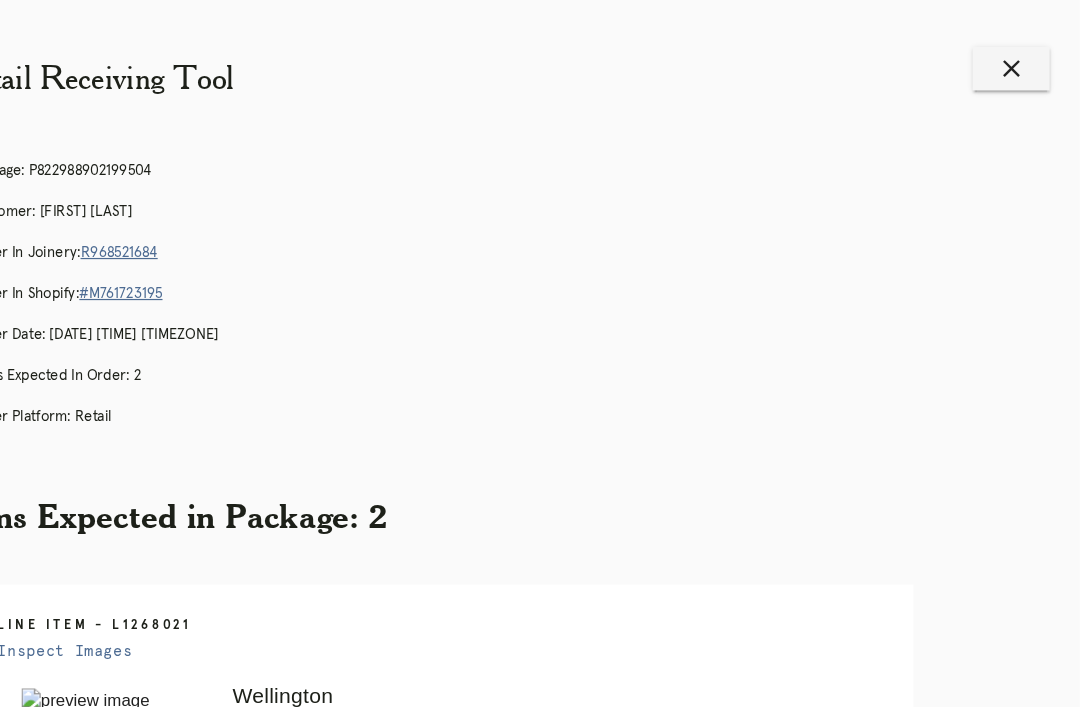 click on "close" at bounding box center [1023, 57] 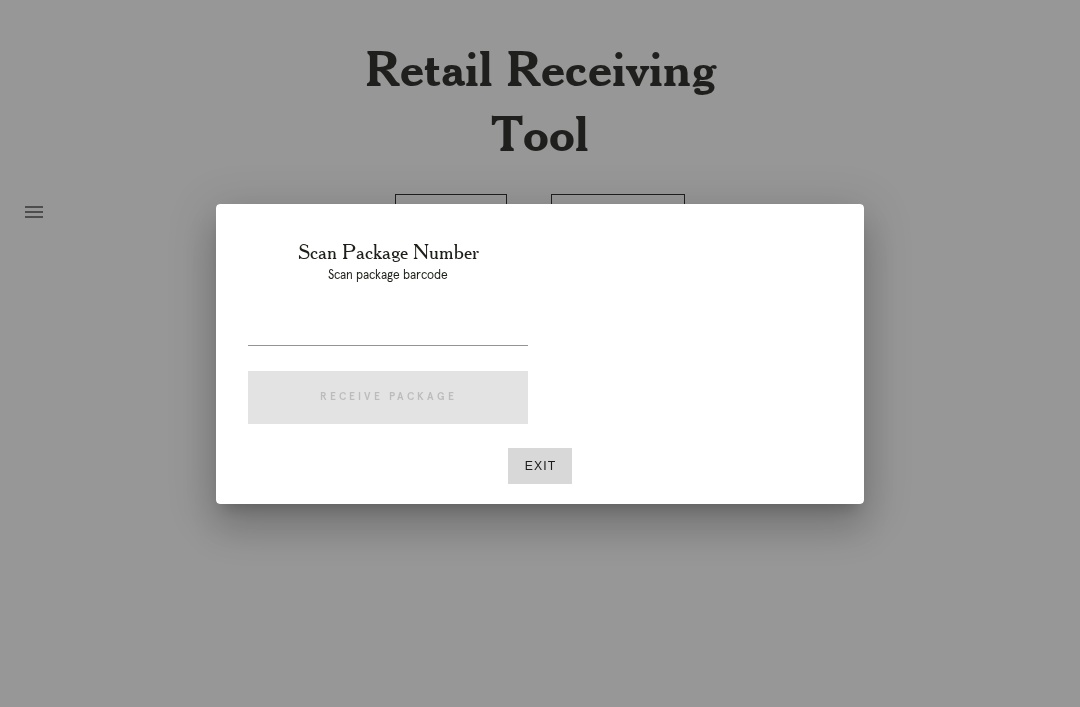 scroll, scrollTop: 0, scrollLeft: 184, axis: horizontal 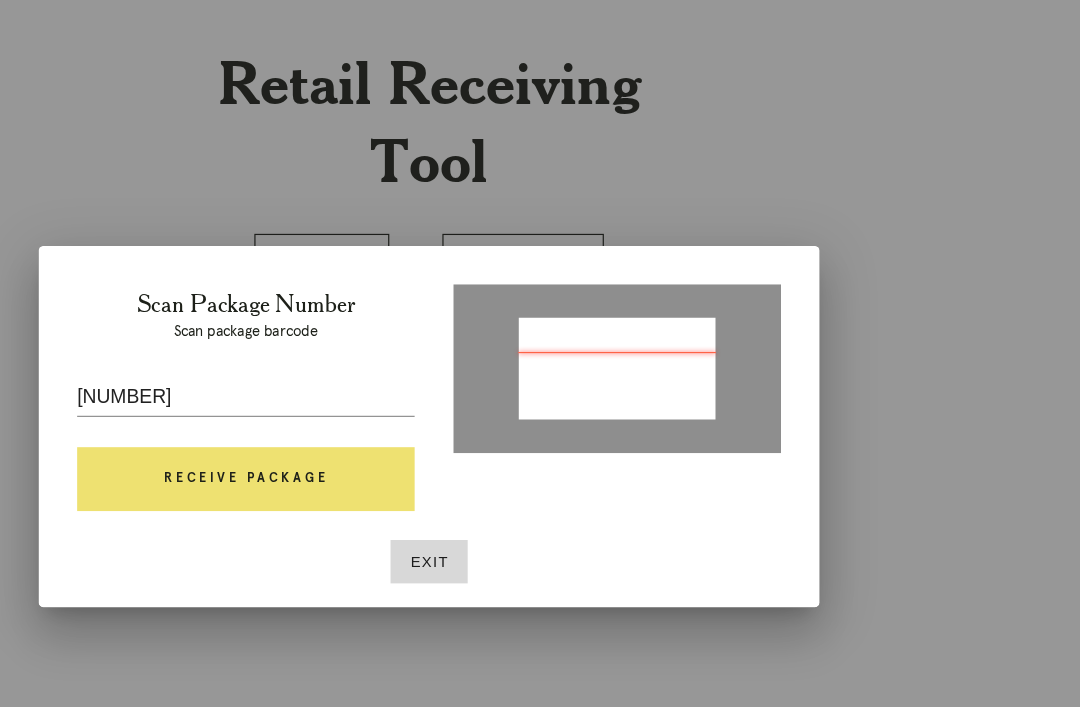 click on "Receive Package" at bounding box center (388, 398) 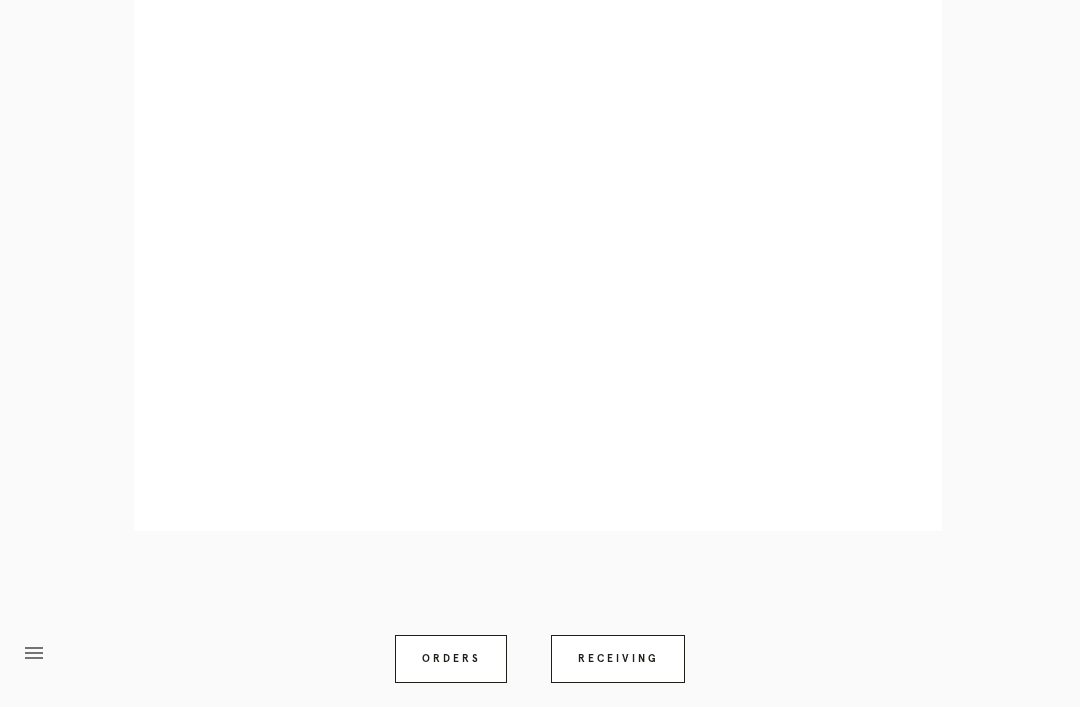 scroll, scrollTop: 1048, scrollLeft: 0, axis: vertical 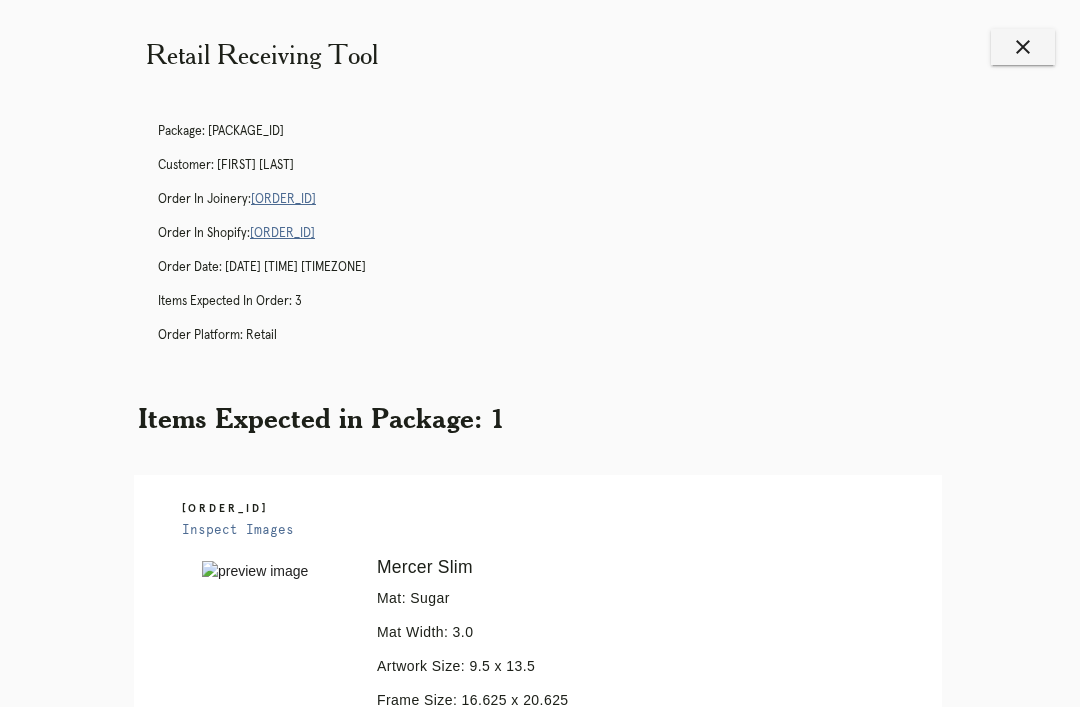 click on "Orders" at bounding box center (451, 1207) 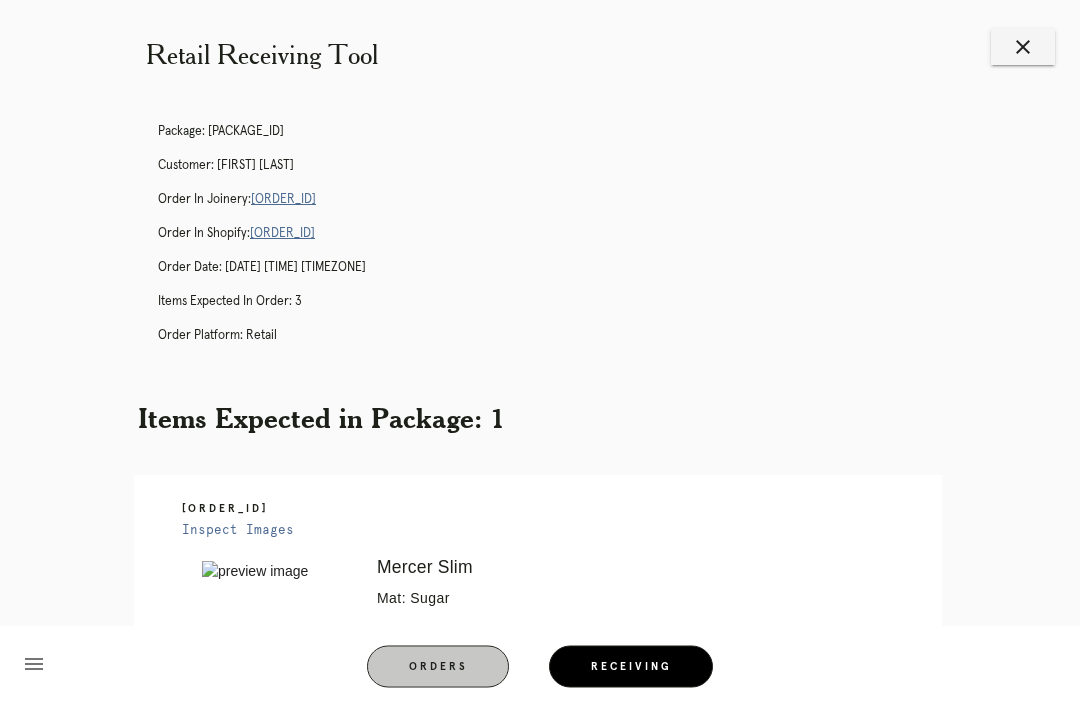 scroll, scrollTop: 10, scrollLeft: 0, axis: vertical 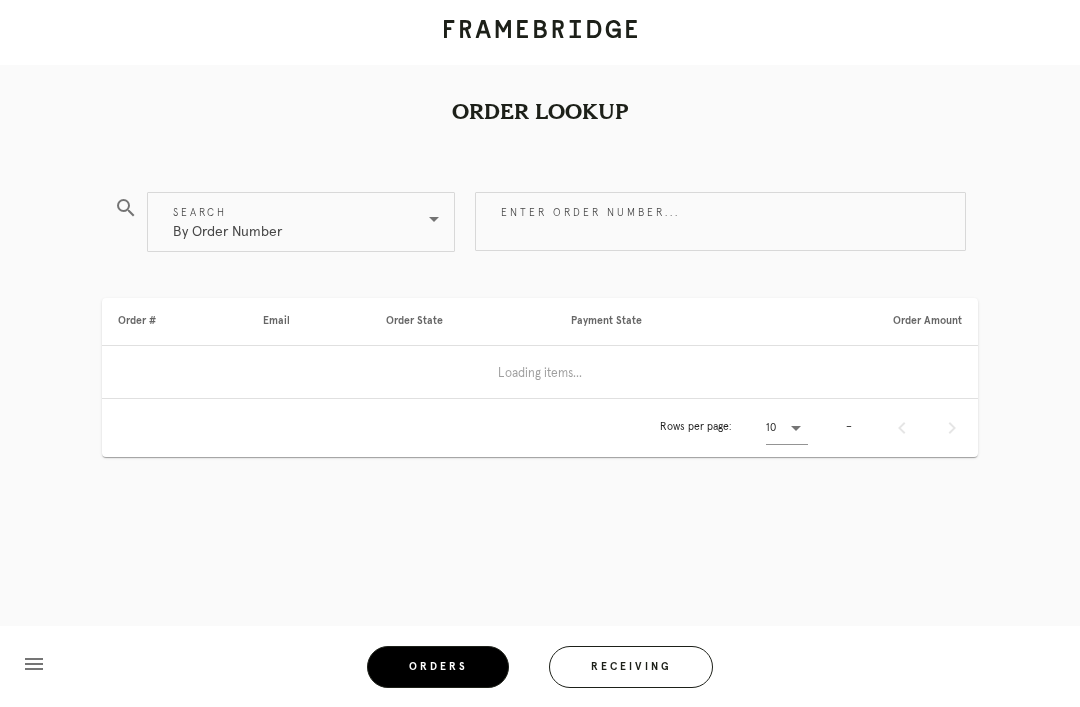 click on "Orders" at bounding box center (438, 667) 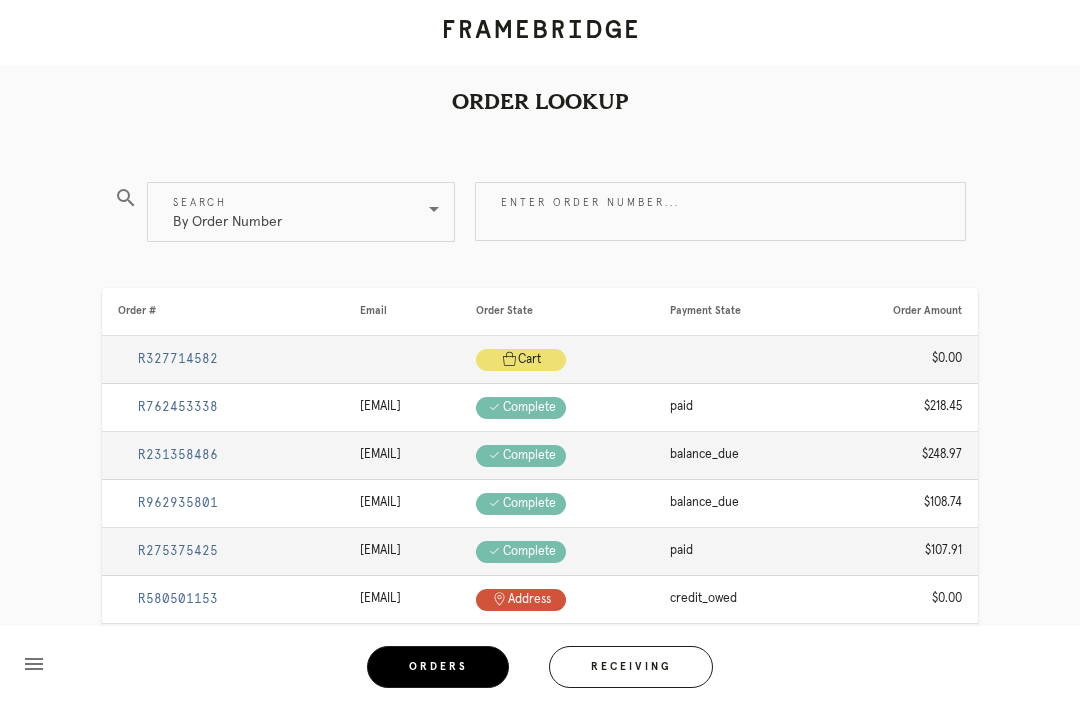 click on "Enter order number..." at bounding box center (722, 215) 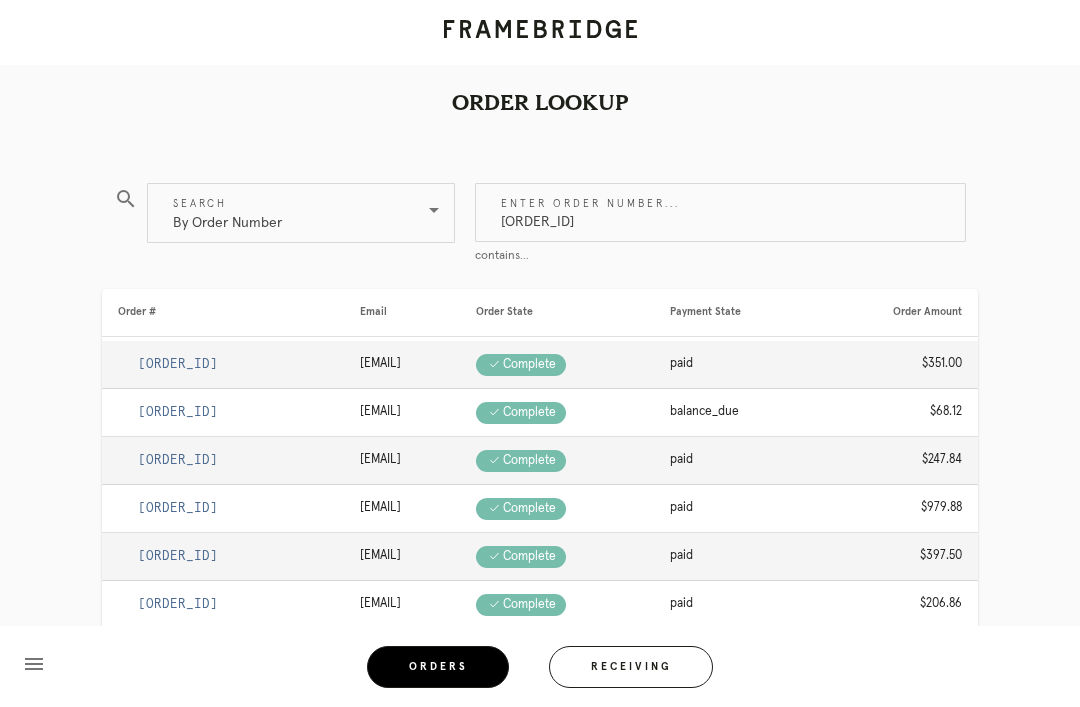type on "M761716619" 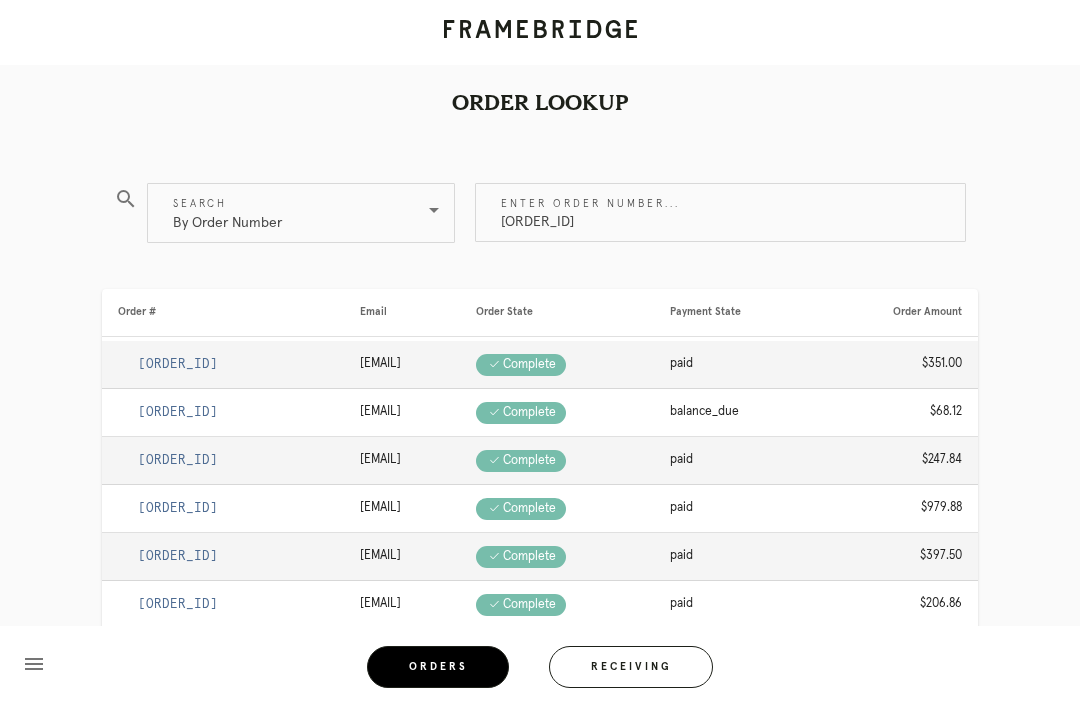 scroll, scrollTop: 10, scrollLeft: 0, axis: vertical 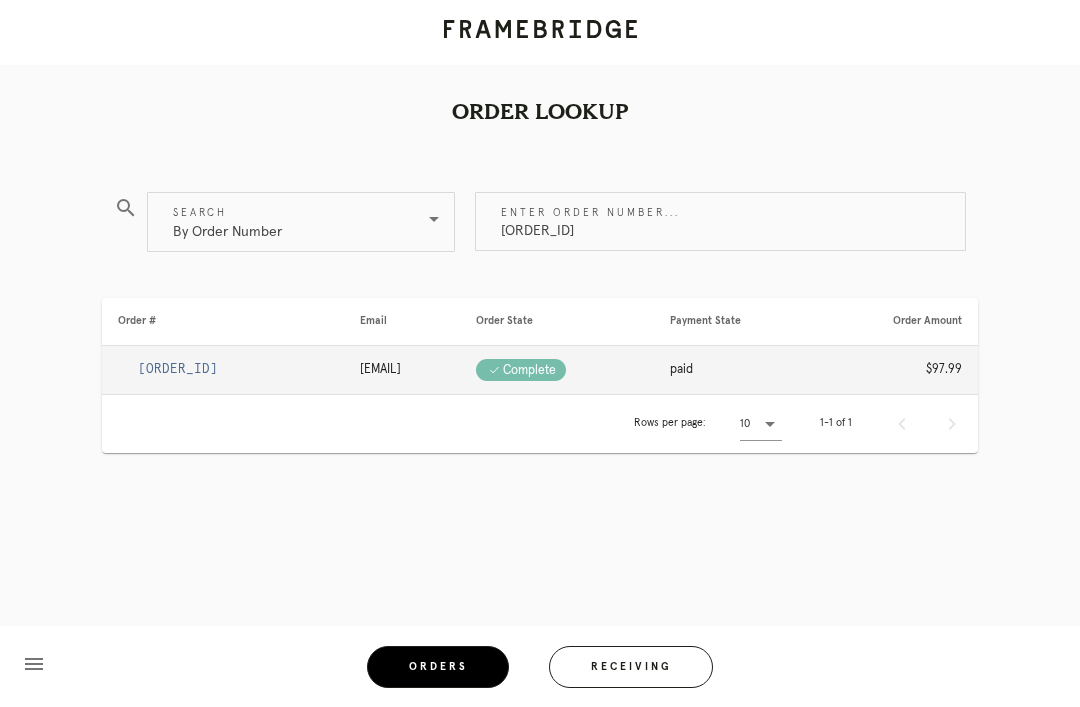 click on "R835837886" at bounding box center (223, 370) 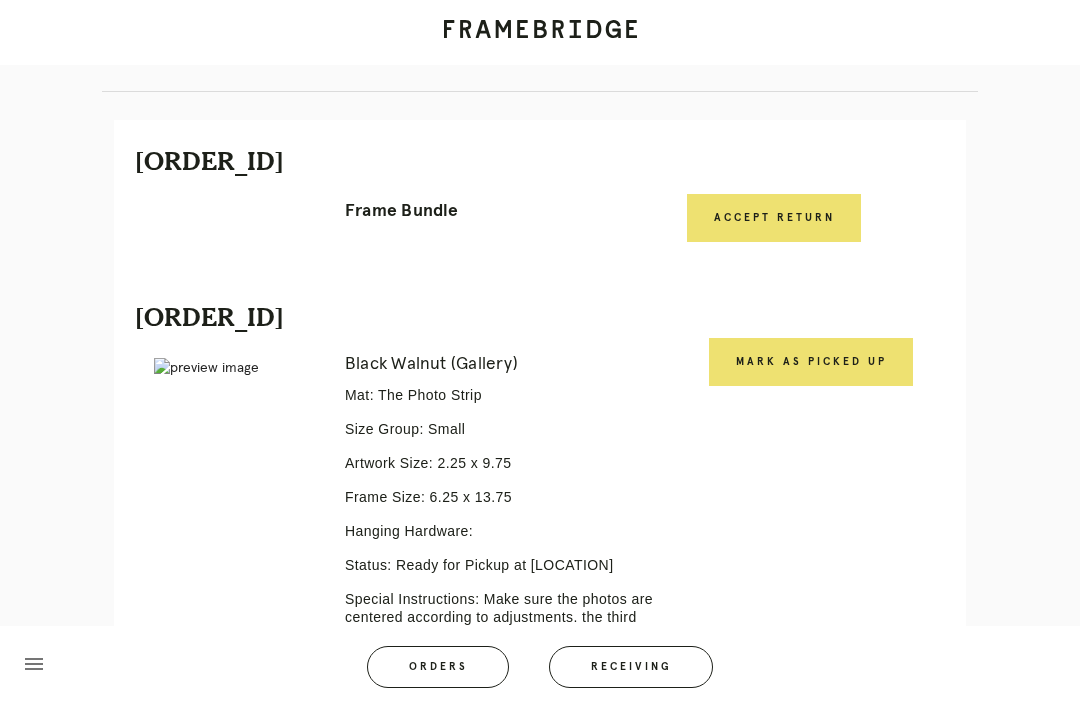 scroll, scrollTop: 484, scrollLeft: 0, axis: vertical 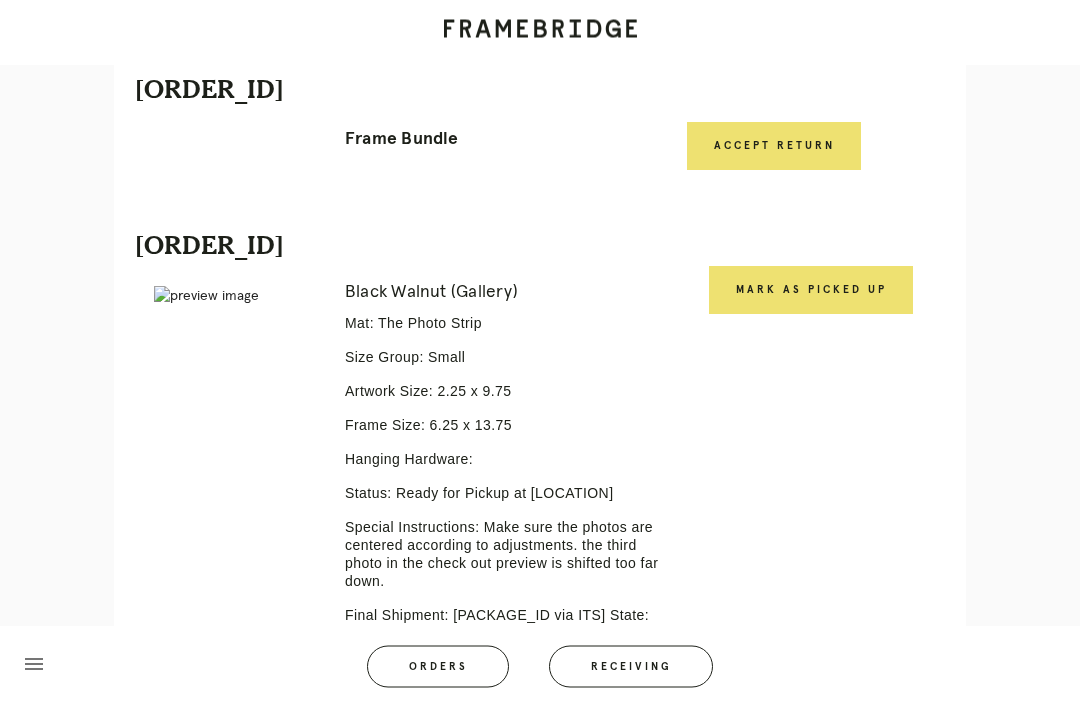 click on "Mark as Picked Up" at bounding box center [811, 291] 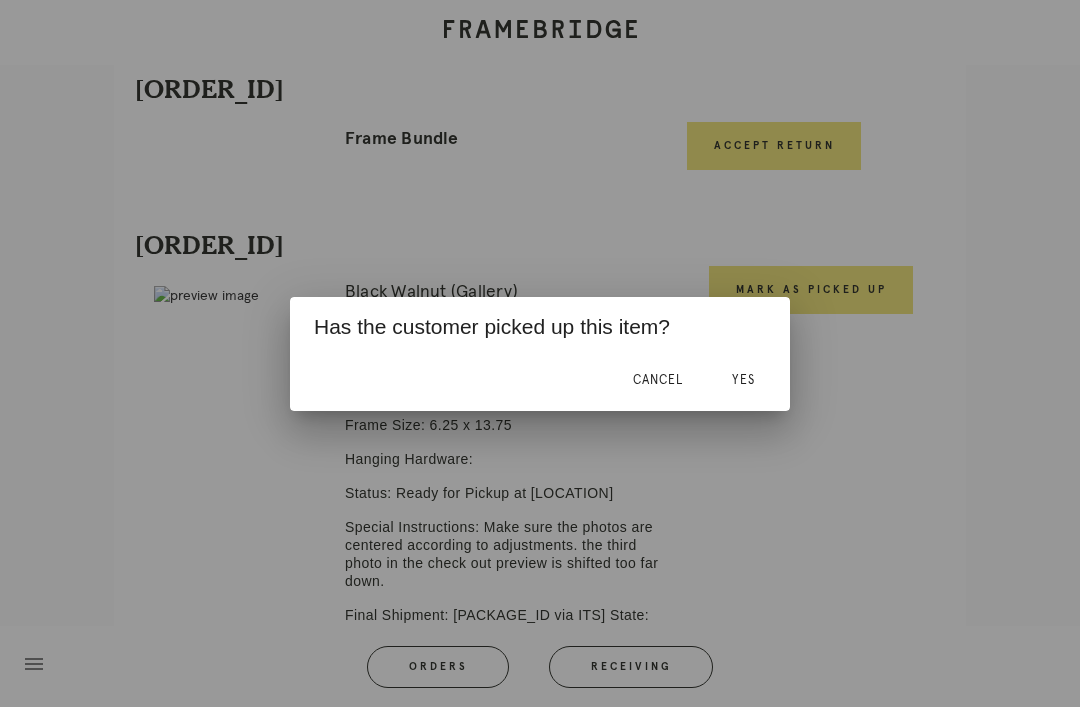 click on "Yes" at bounding box center (743, 381) 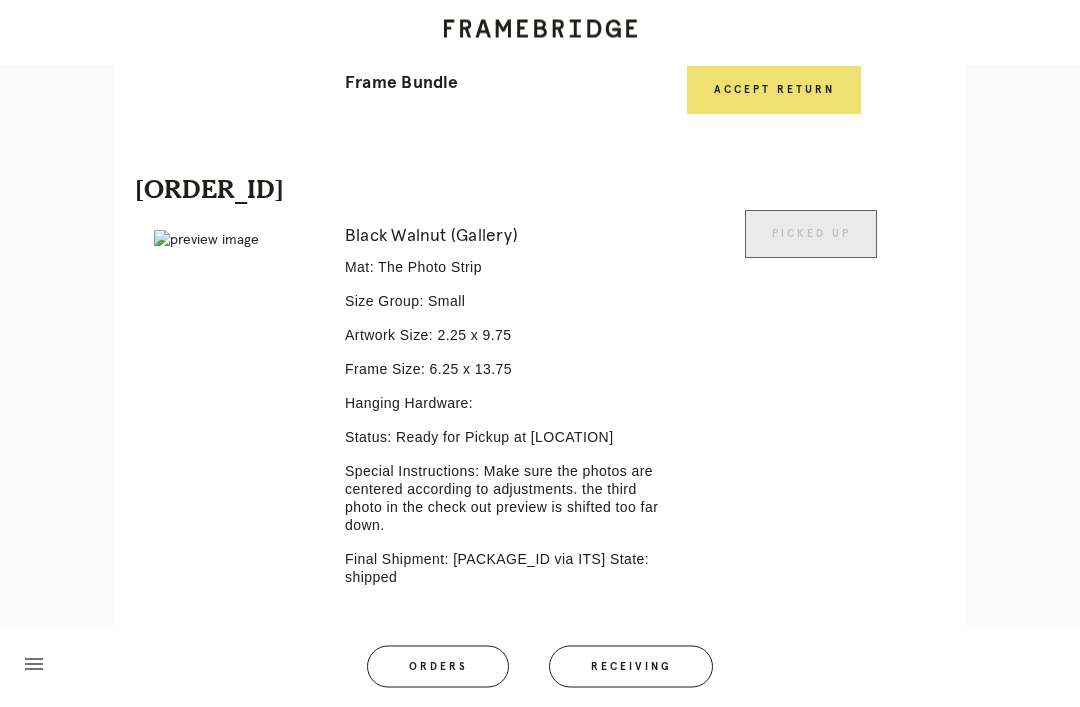 scroll, scrollTop: 541, scrollLeft: 0, axis: vertical 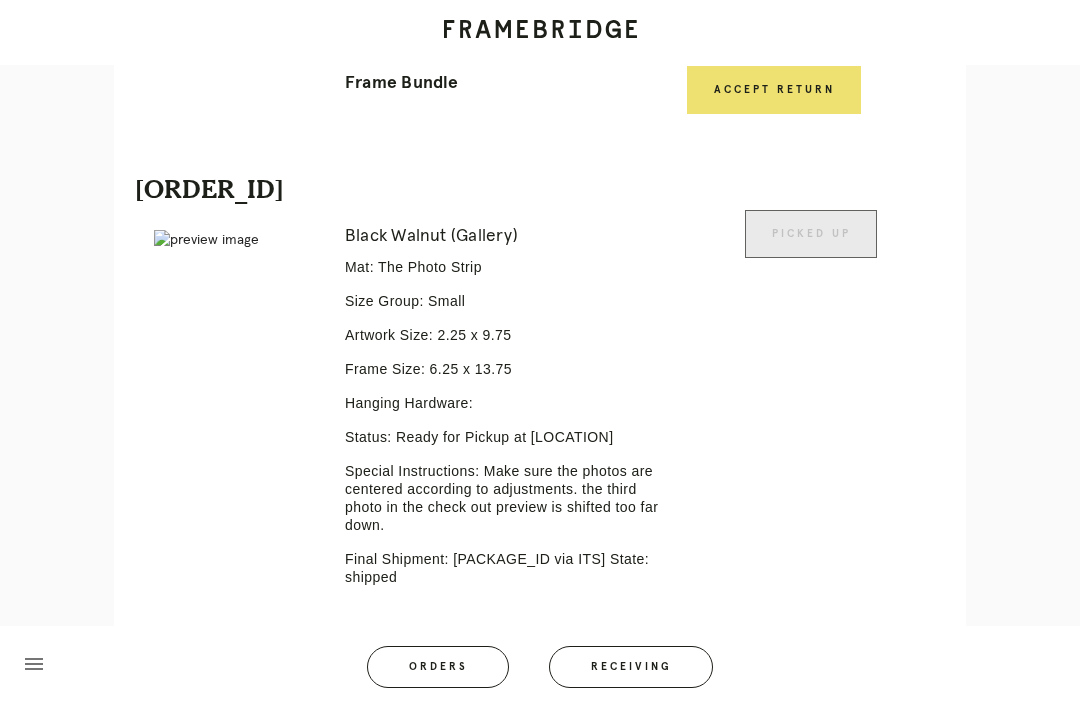 click on "Artwork Size:
2.25
x
9.75" at bounding box center [506, 335] 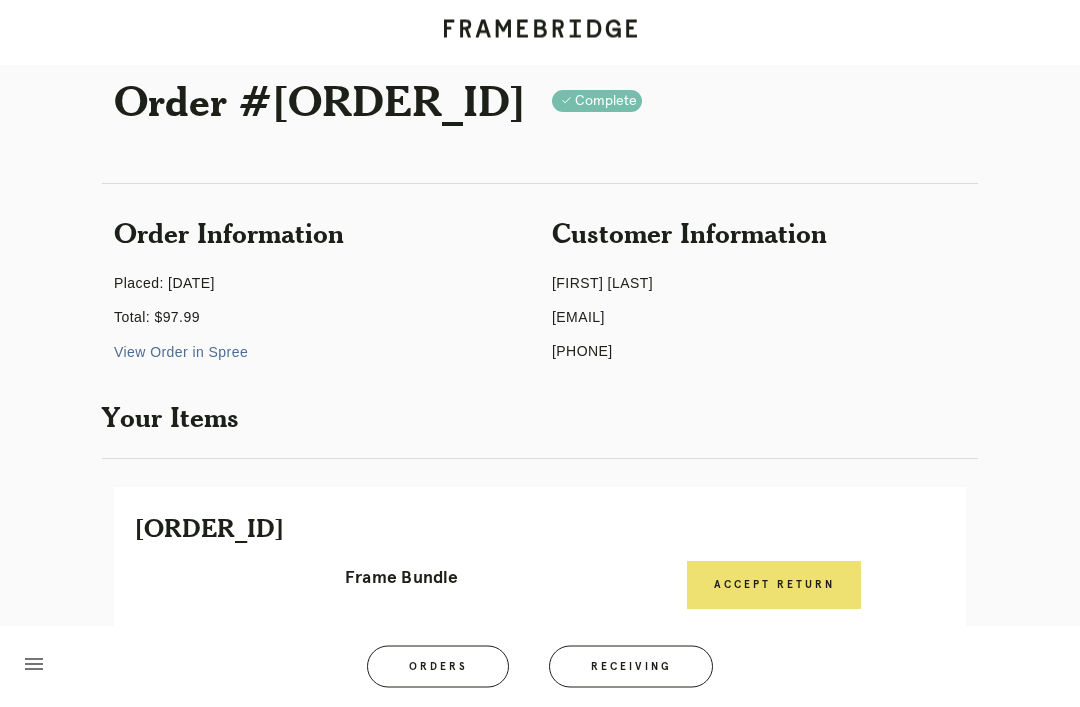 scroll, scrollTop: 0, scrollLeft: 0, axis: both 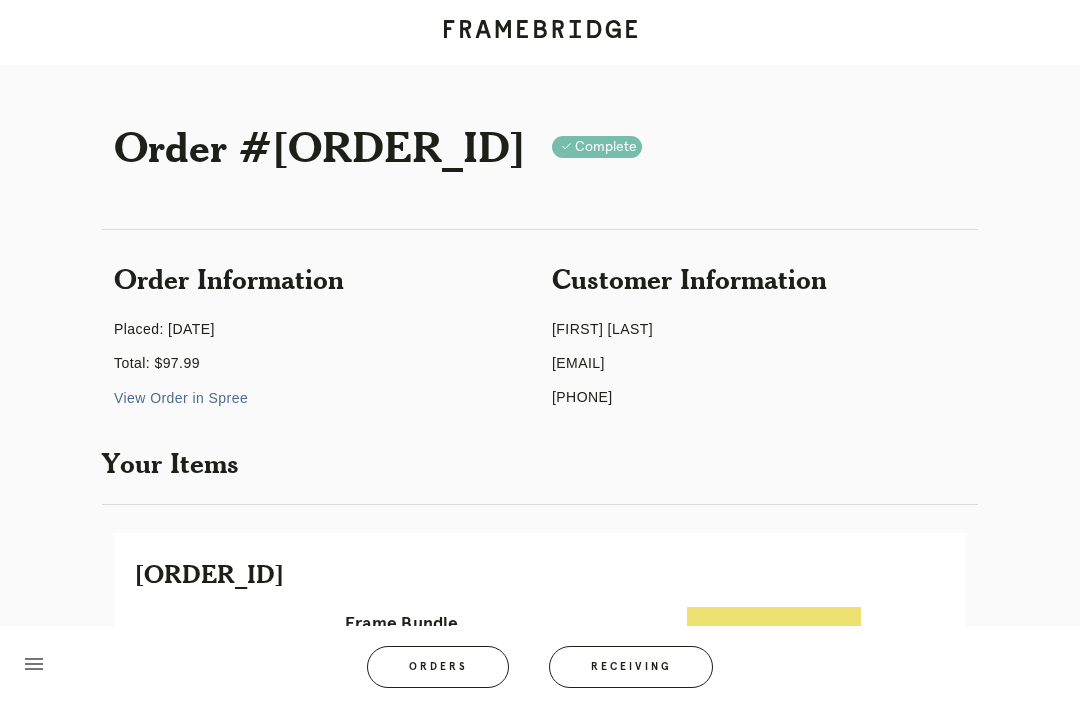 click on "Receiving" at bounding box center (631, 667) 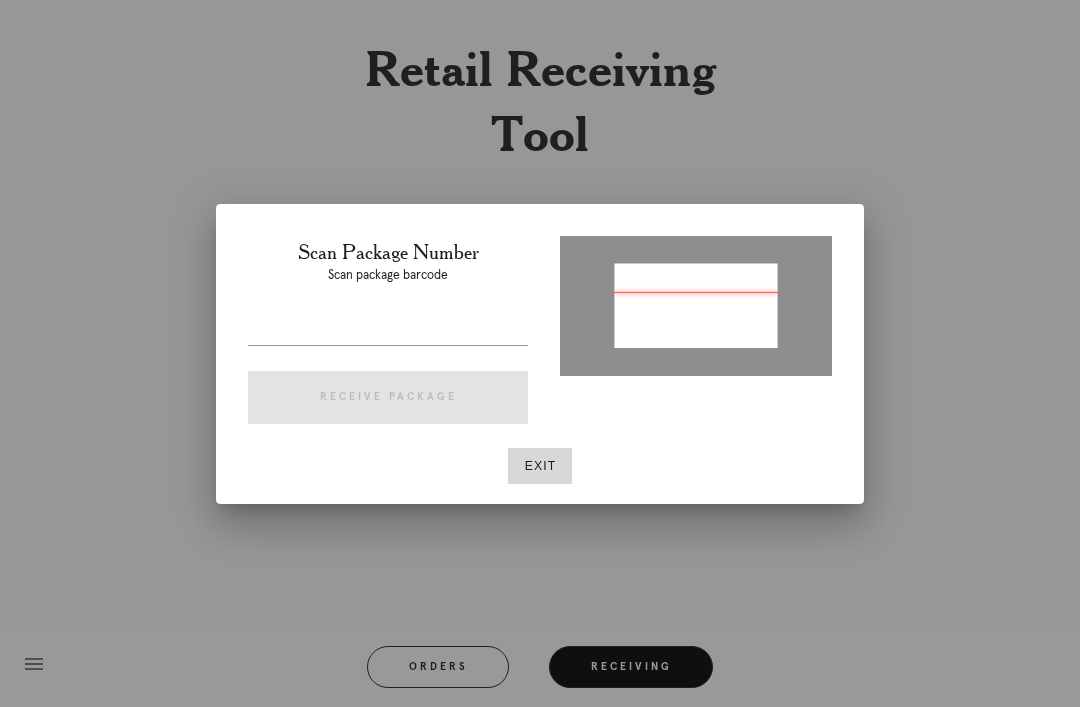 click on "Scan Package Number   Scan package barcode     Receive Package" at bounding box center [388, 336] 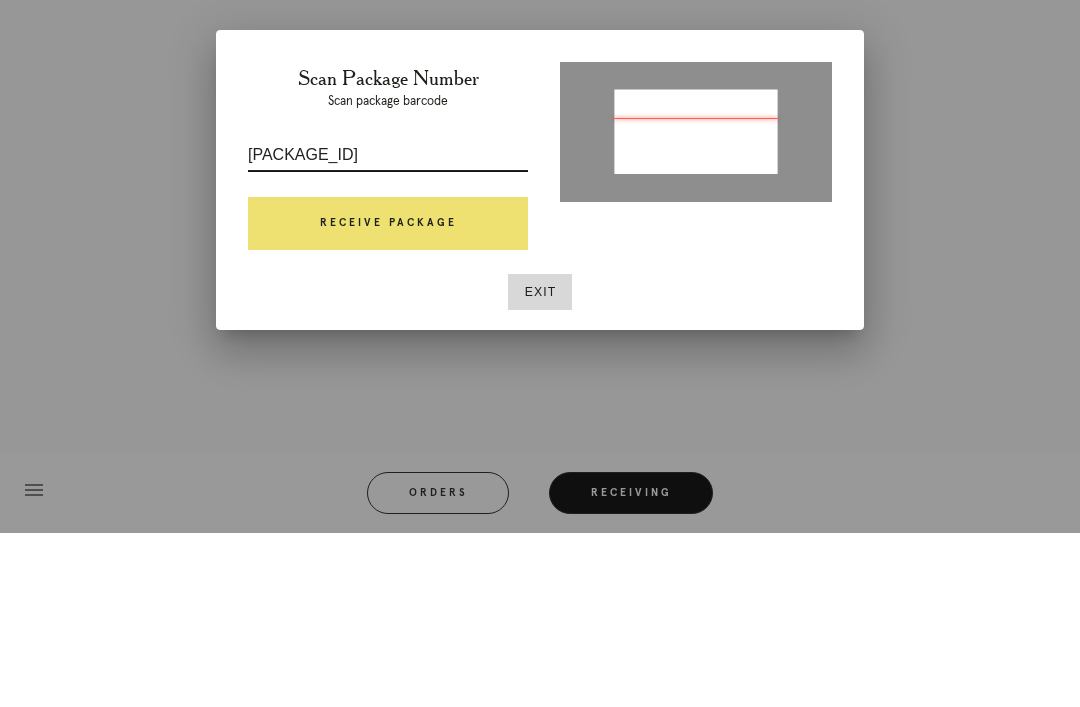 click on "Receive Package" at bounding box center [388, 398] 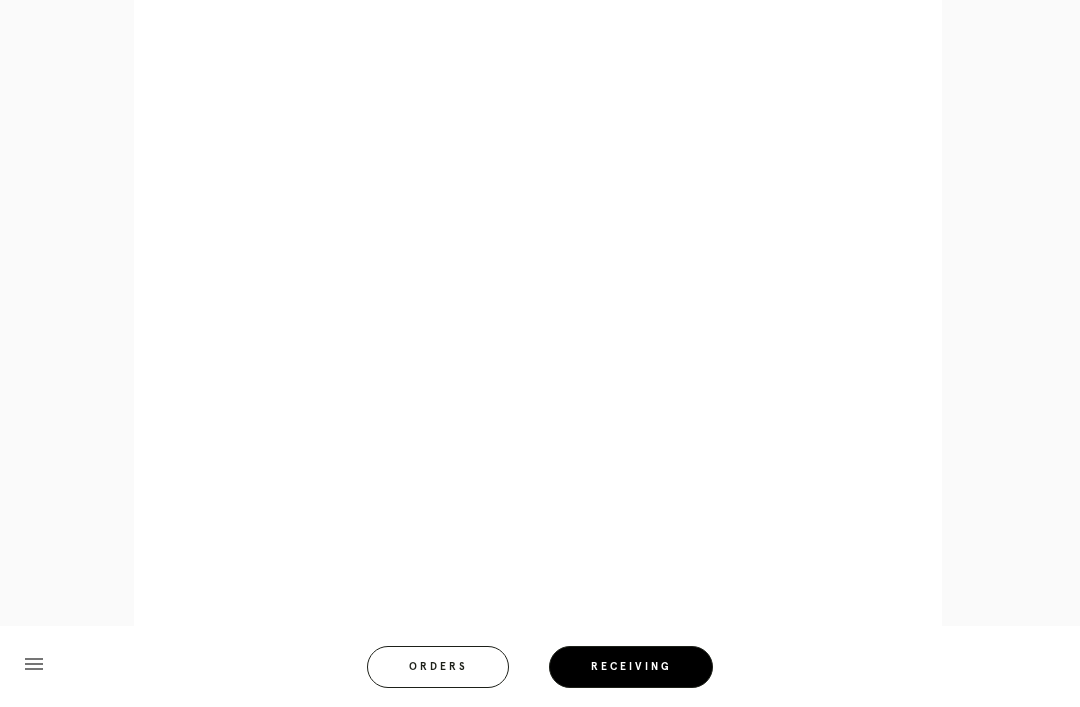 scroll, scrollTop: 910, scrollLeft: 0, axis: vertical 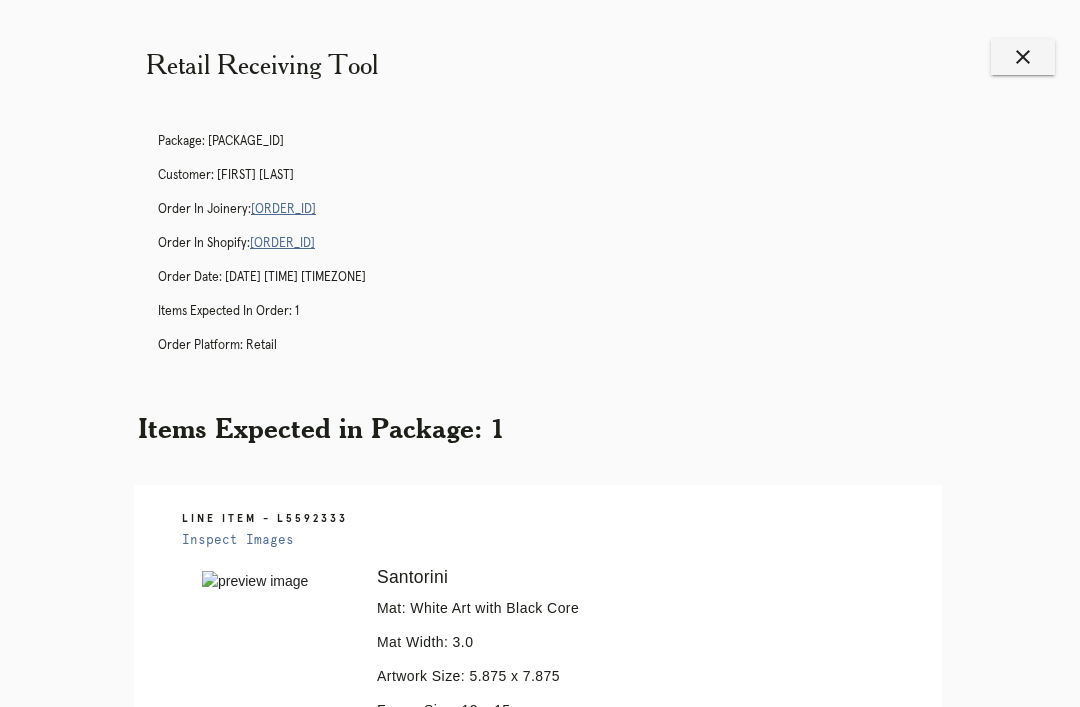 click on "Retail Receiving Tool   close   Package: P846263358344390   Customer: Victoria Saxon
Order in Joinery:
R761905795
Order in Shopify:
#M761723215
Order Date:
06/28/2025  2:56 PM EDT
Items Expected in Order: 1   Order Platform: retail     Items Expected in Package:  1
Line Item - L5592333
Inspect Images
Error retreiving frame spec #9673791
Santorini
Mat: White Art with Black Core
Mat Width: 3.0
Artwork Size:
5.875
x
7.875
Frame Size:
13
x
15
Conveyance: shipped
Hanging Hardware: Wire, 2-Hole Hanger, Large Sticker
Instructions from Retail Associate:
Please mat to the artline SD 6/28
Ready for Pickup
menu" at bounding box center [540, 606] 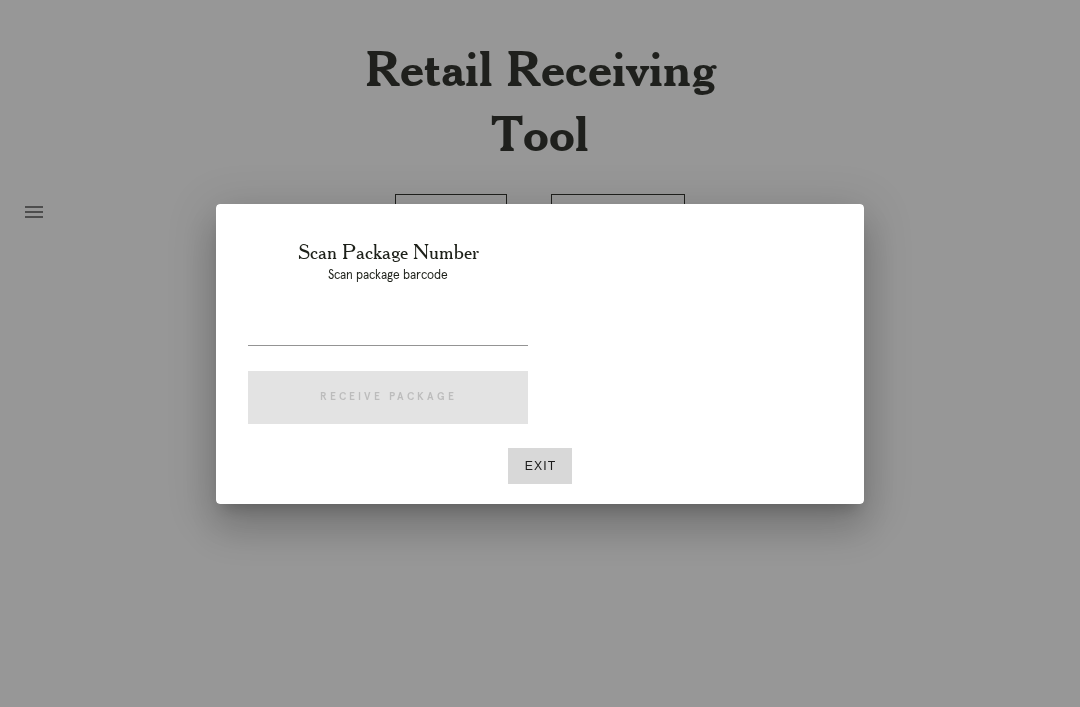 scroll, scrollTop: 0, scrollLeft: 0, axis: both 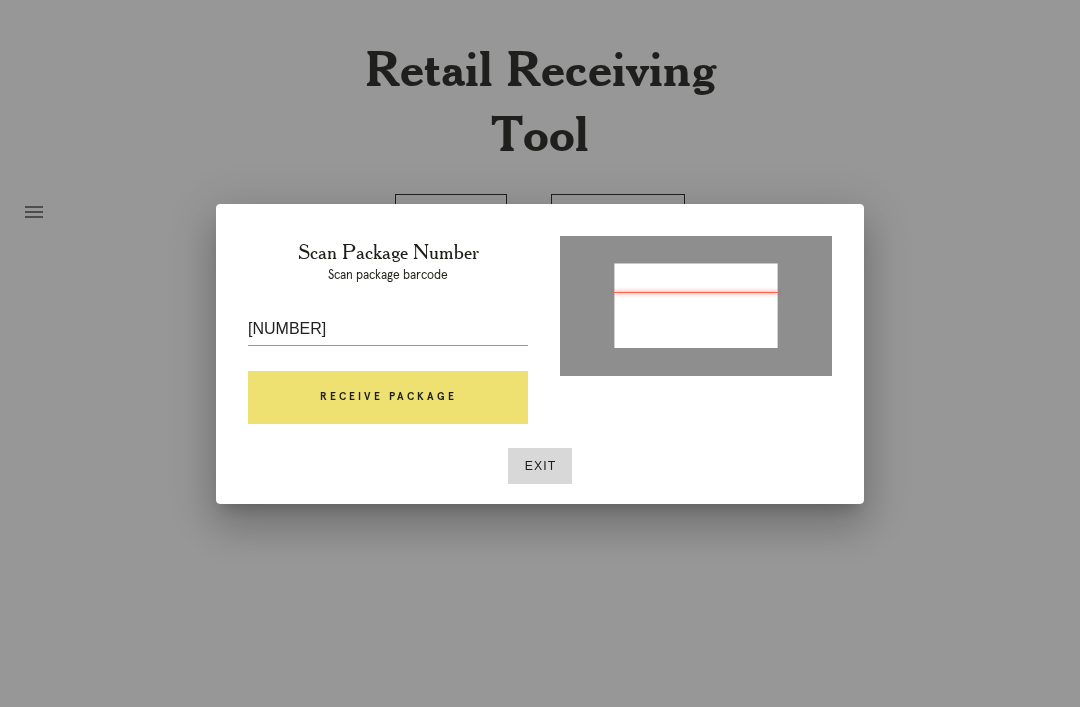 click on "Receive Package" at bounding box center (388, 398) 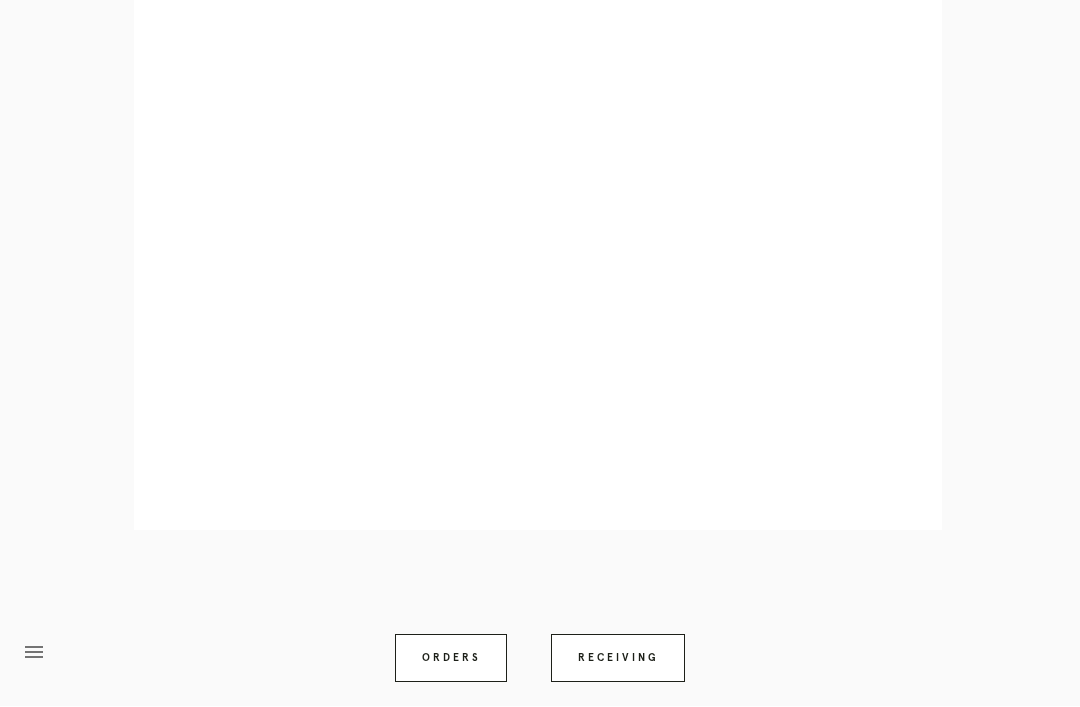 scroll, scrollTop: 964, scrollLeft: 0, axis: vertical 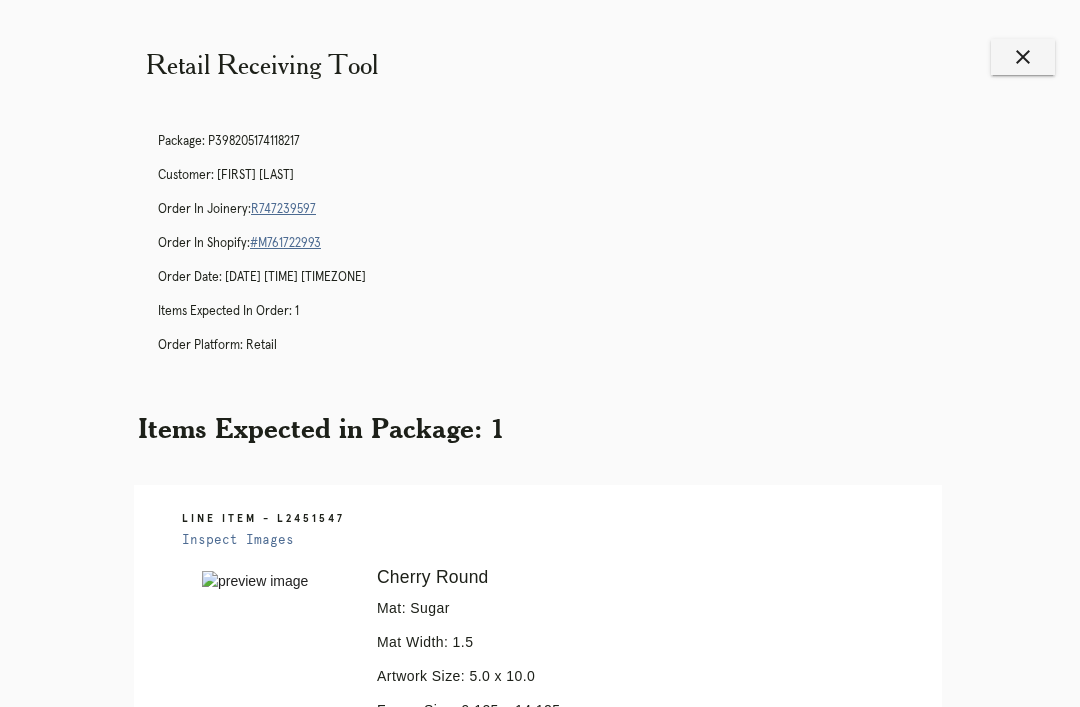 click on "Retail Receiving Tool   close   Package: P398205174118217   Customer: Elena Castellanos
Order in Joinery:
R747239597
Order in Shopify:
#M761722993
Order Date:
06/28/2025 12:36 PM EDT
Items Expected in Order: 1   Order Platform: retail     Items Expected in Package:  1
Line Item - L2451547
Inspect Images
Error retreiving frame spec #9672615
Cherry Round
Mat: Sugar
Mat Width: 1.5
Artwork Size:
5.0
x
10.0
Frame Size:
9.125
x
14.125
Conveyance: shipped
Hanging Hardware: Sawtooth Hanger & Small Sticker
Instructions from Retail Associate:
Ready for Pickup
menu
Orders
Receiving
Logged in as:     Park Slope" at bounding box center [540, 633] 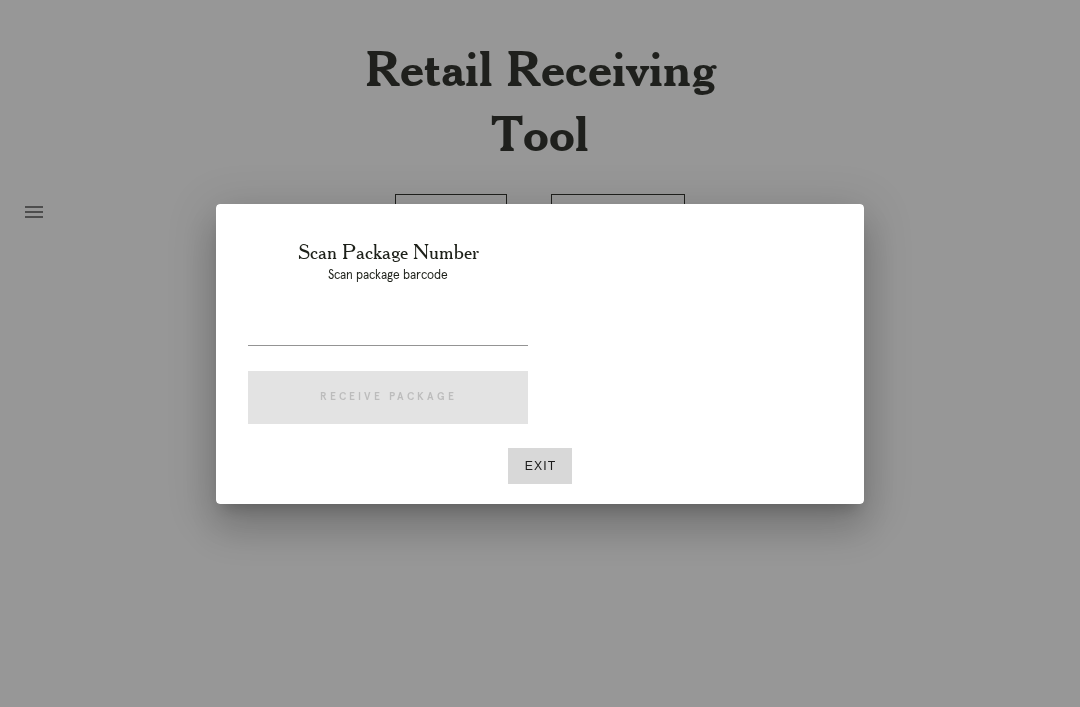 scroll, scrollTop: 0, scrollLeft: 0, axis: both 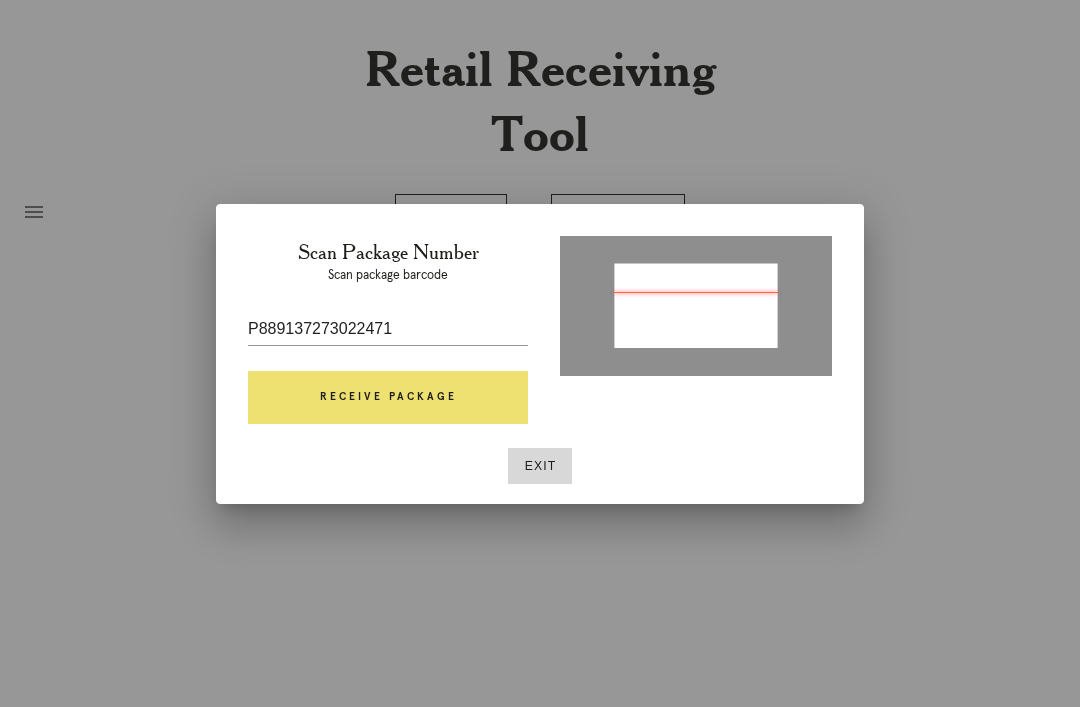 click on "Receive Package" at bounding box center [388, 398] 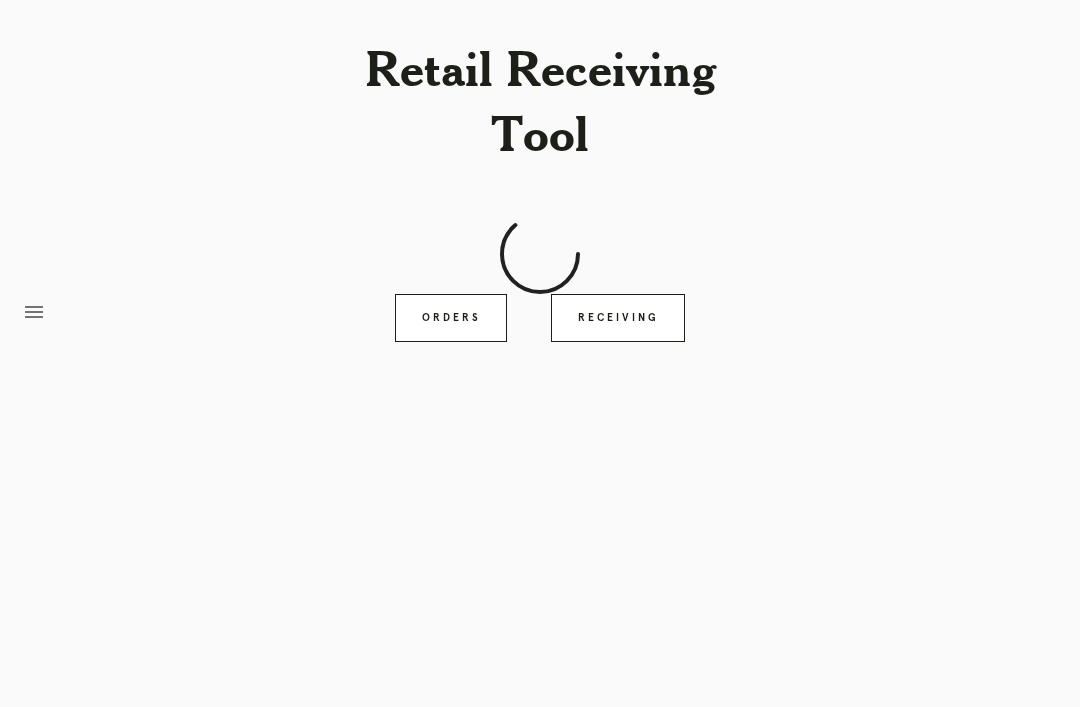 click on "menu
Orders
Receiving" at bounding box center (540, 318) 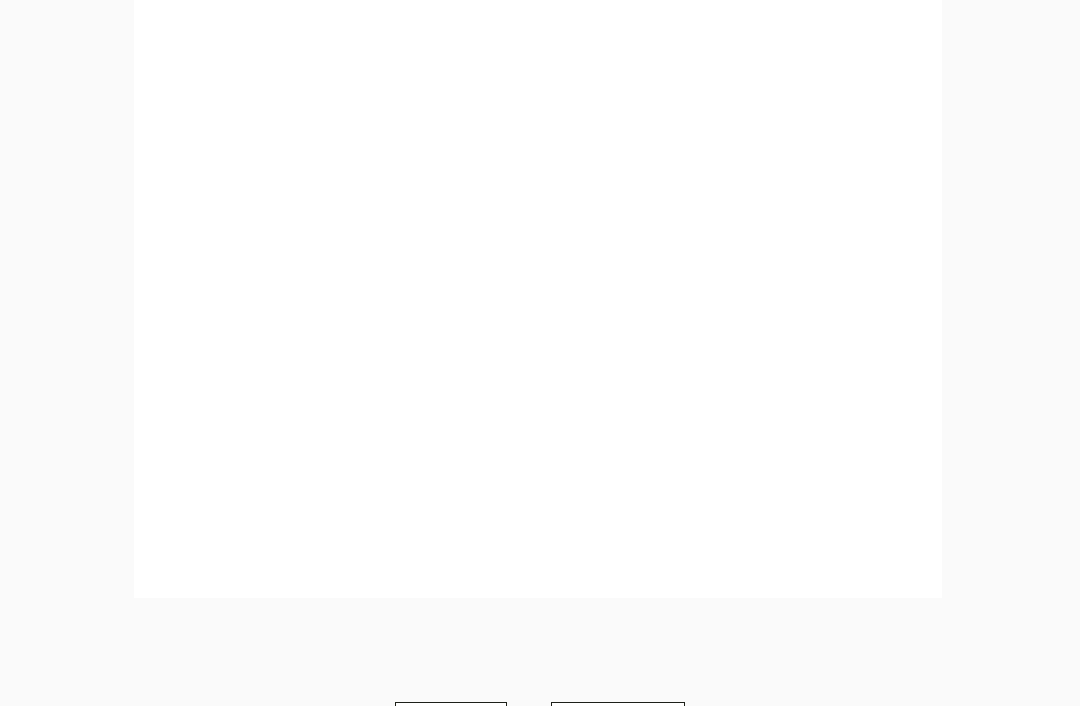 scroll, scrollTop: 974, scrollLeft: 0, axis: vertical 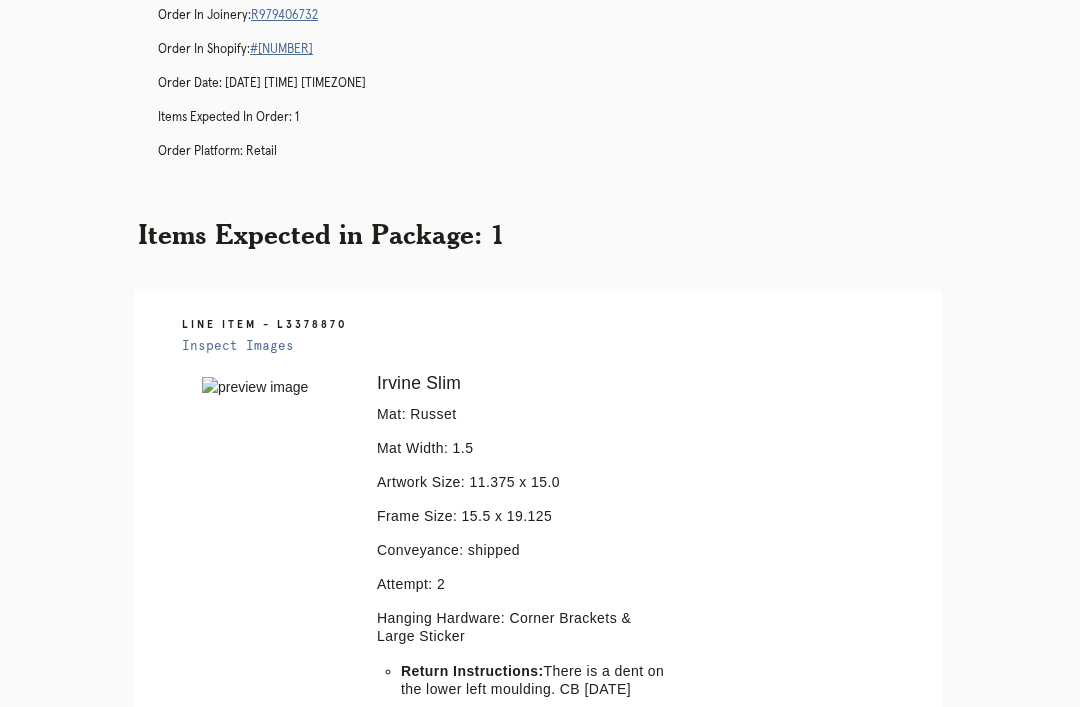 click on "R979406732" at bounding box center [284, 16] 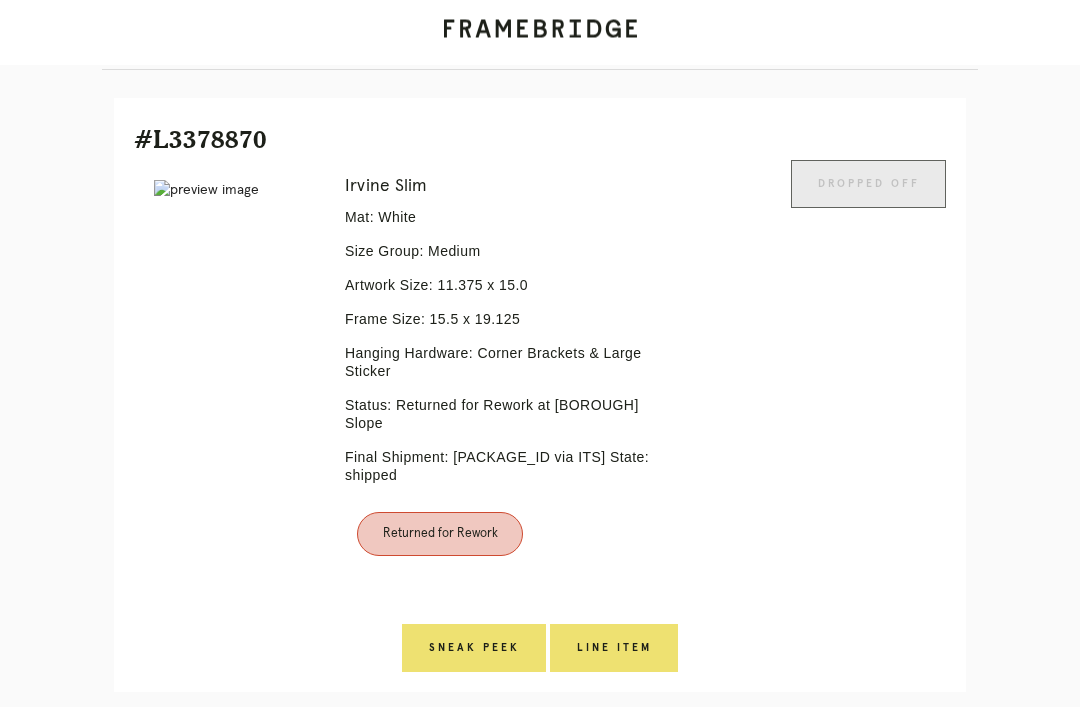 scroll, scrollTop: 464, scrollLeft: 0, axis: vertical 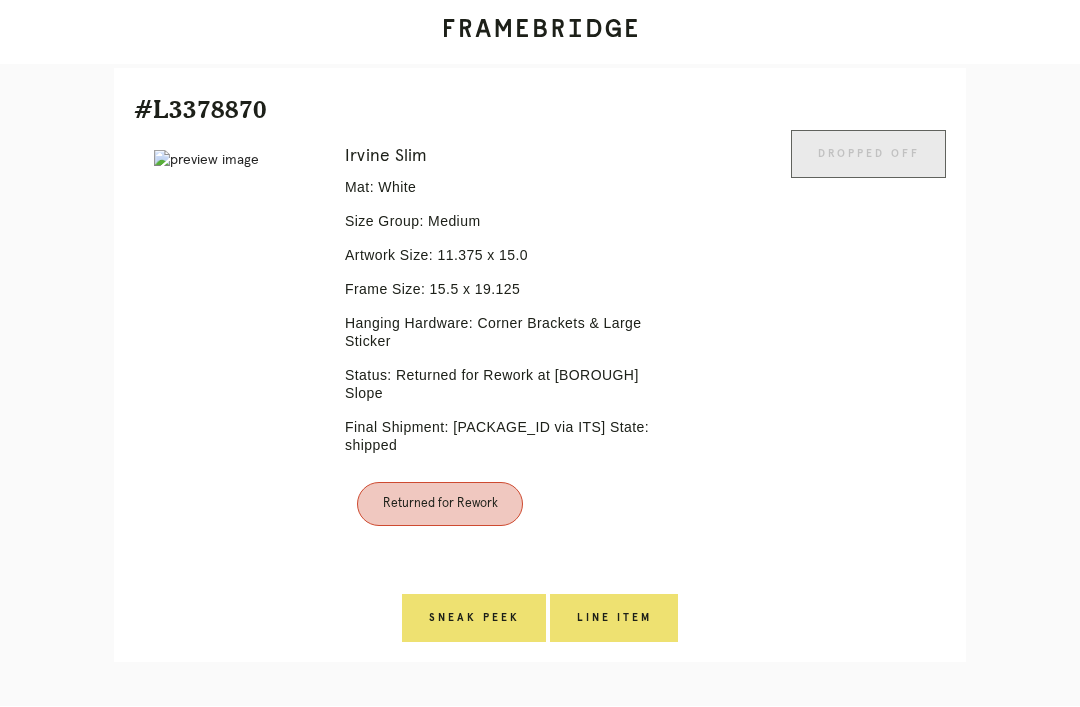 click on "Line Item" at bounding box center (614, 619) 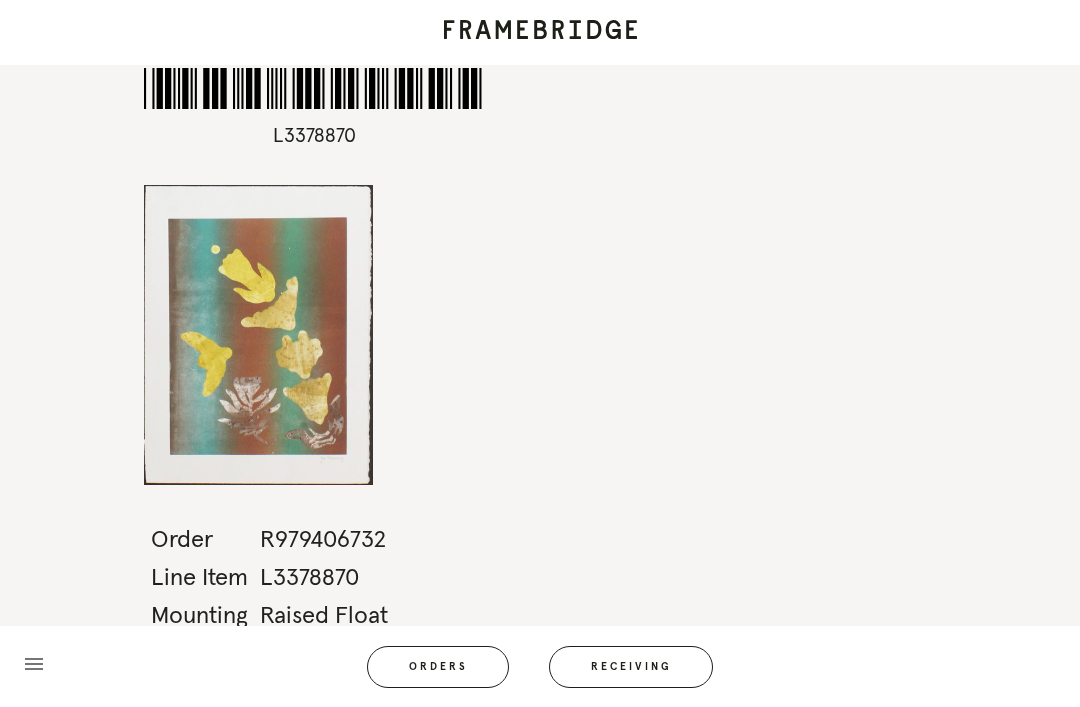 scroll, scrollTop: 0, scrollLeft: 0, axis: both 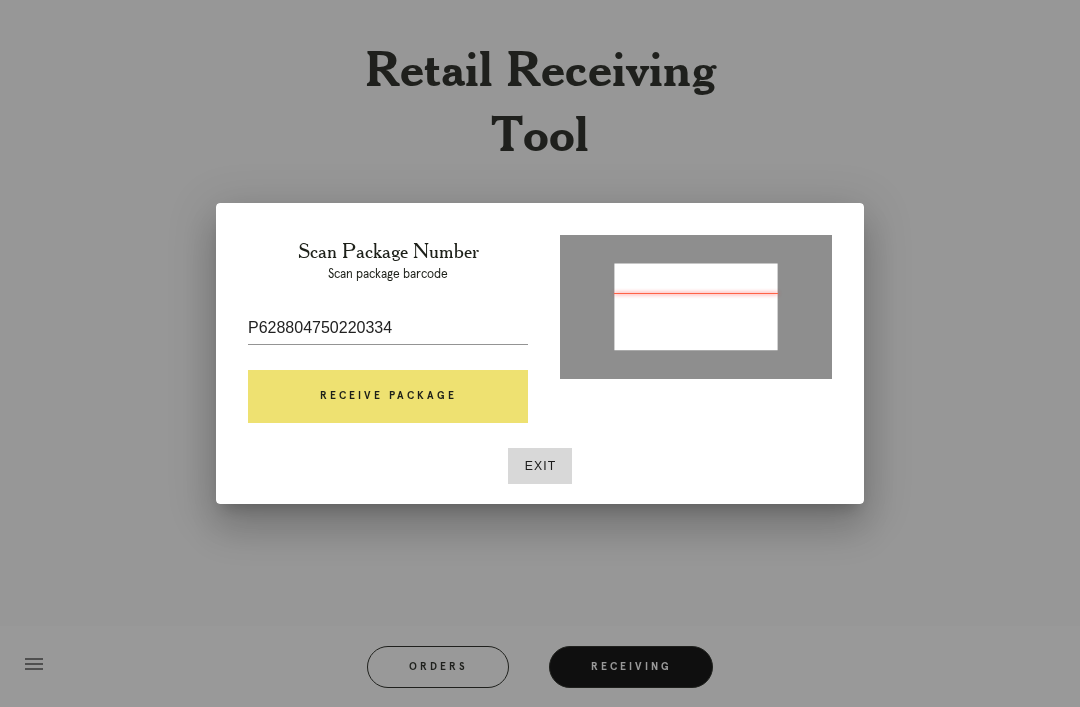 click on "Receive Package" at bounding box center (388, 397) 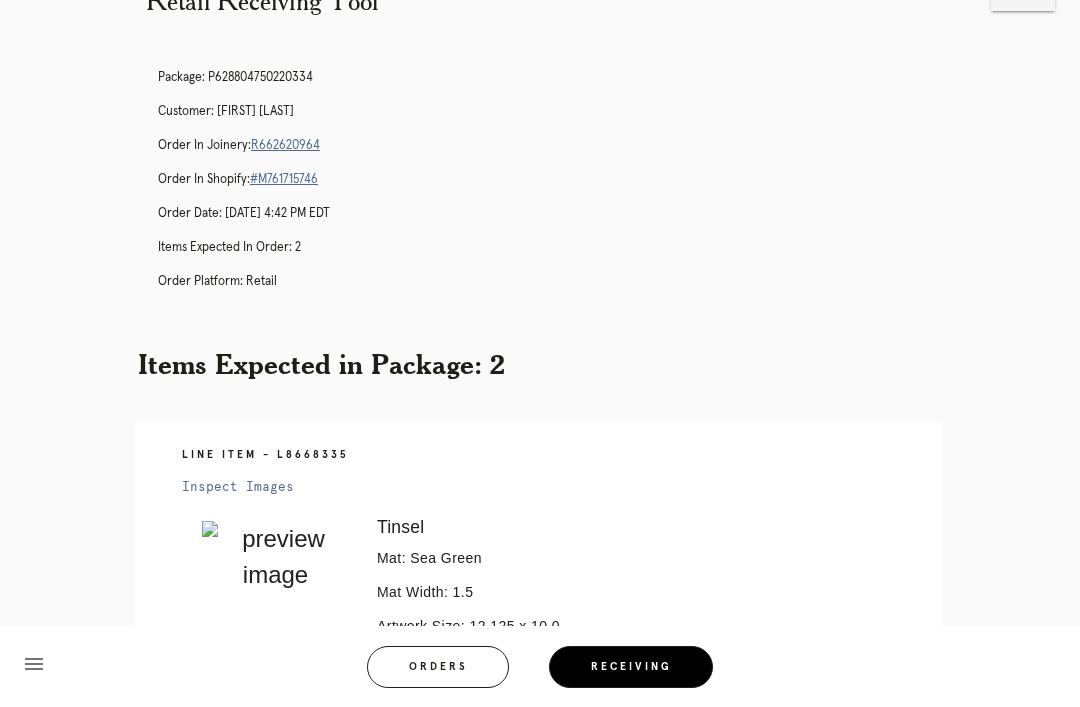 click on "Retail Receiving Tool   close   Package: [PACKAGE_ID]   Customer: [FIRST] [LAST]
Order in Joinery:
[ORDER_ID]
Order in Shopify:
[ORDER_ID]
Order Date:
[DATE]  4:42 PM EDT
Items Expected in Order: 2   Order Platform: retail     Items Expected in Package:  2
Line Item - L8668335
Inspect Images
Error retreiving frame spec #9667712
Tinsel
Mat: Sea Green
Mat Width: 1.5
Artwork Size:
12.125
x
10.0
Frame Size:
16.25
x
14.125
Conveyance: shipped
Attempt: 2
Hanging Hardware: Corner Brackets & Large Sticker
Return Instructions:
DS [DATE]: frame arrived to store with tag still attached to artwork. Please reframe as originally ordered" at bounding box center (540, 1049) 